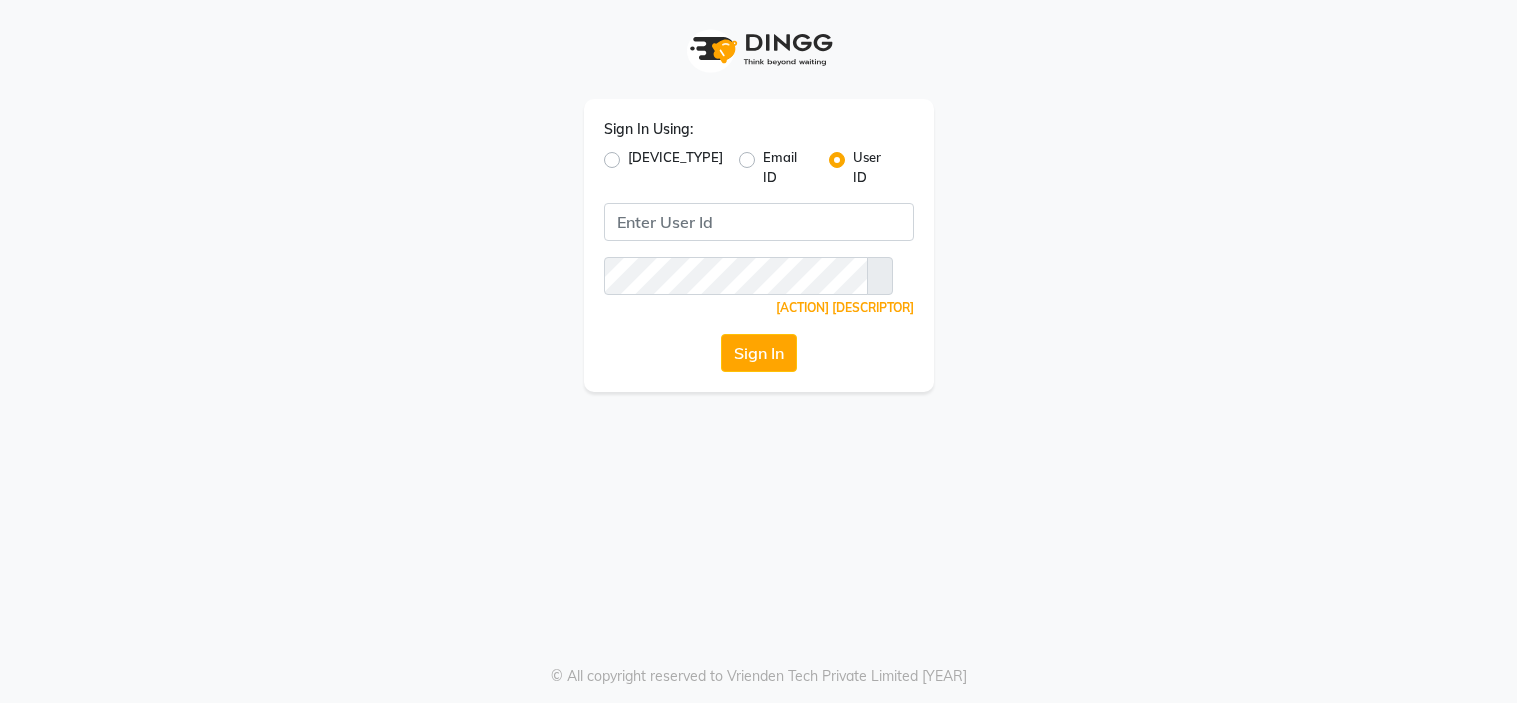 scroll, scrollTop: 0, scrollLeft: 0, axis: both 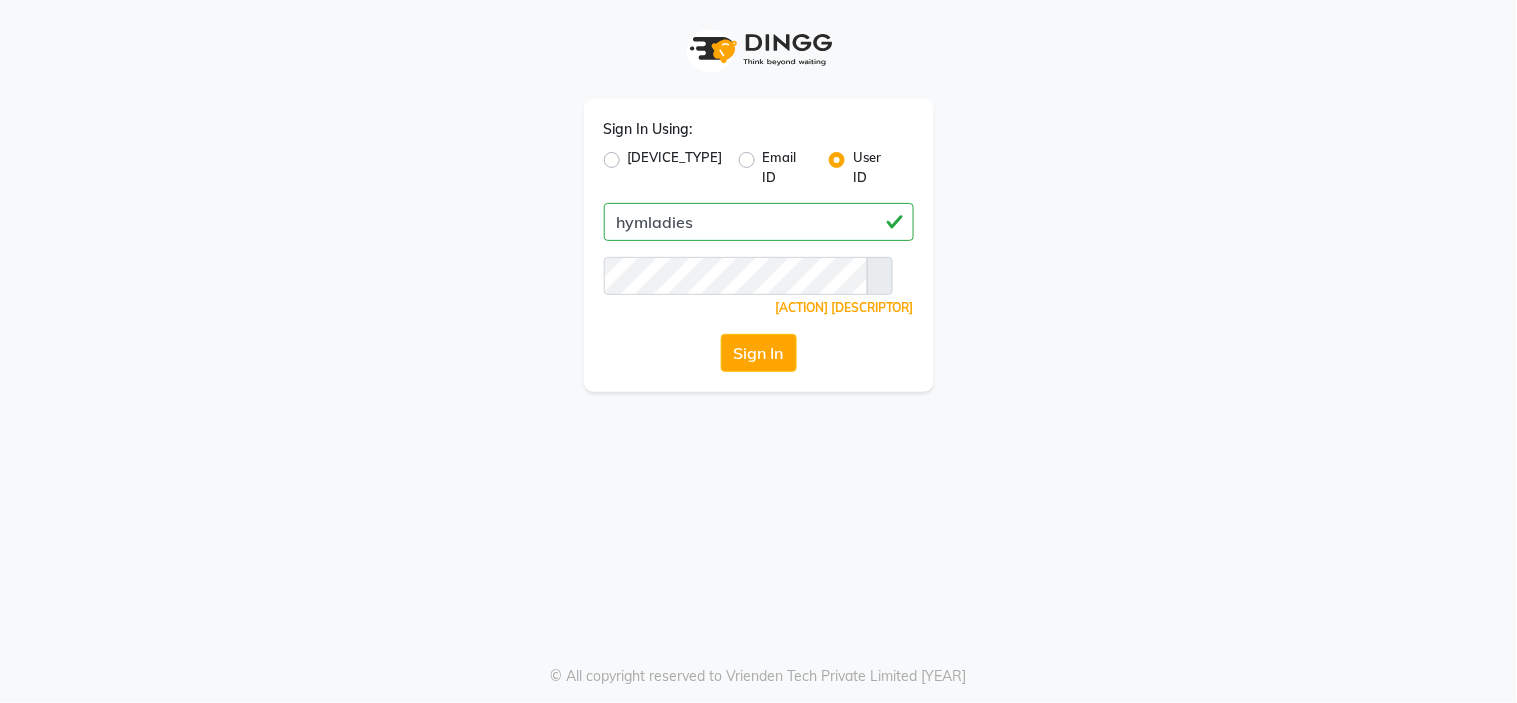 type on "hymladies" 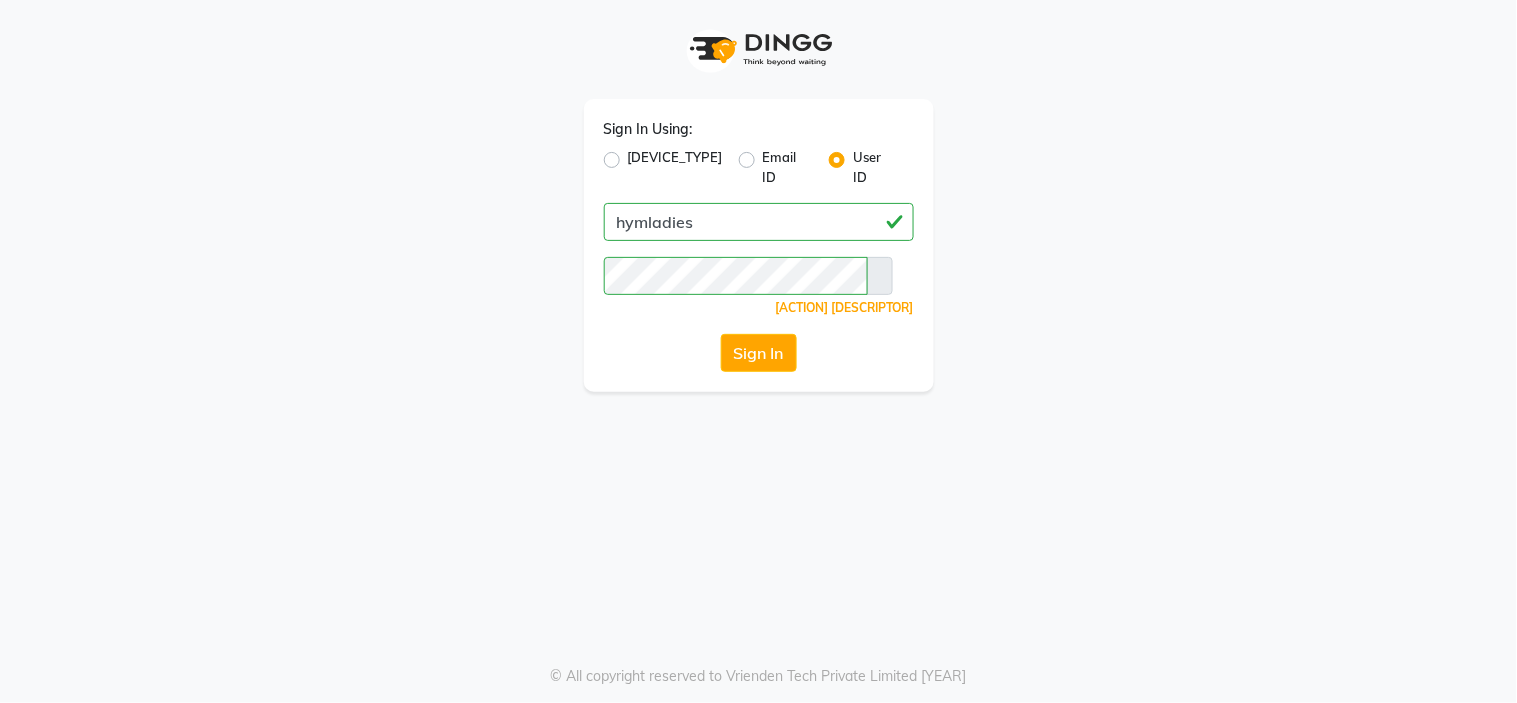click on "Sign In Using: Mobile Number Email ID User ID hymladies Remember me Forgot Password? Sign In" at bounding box center [759, 245] 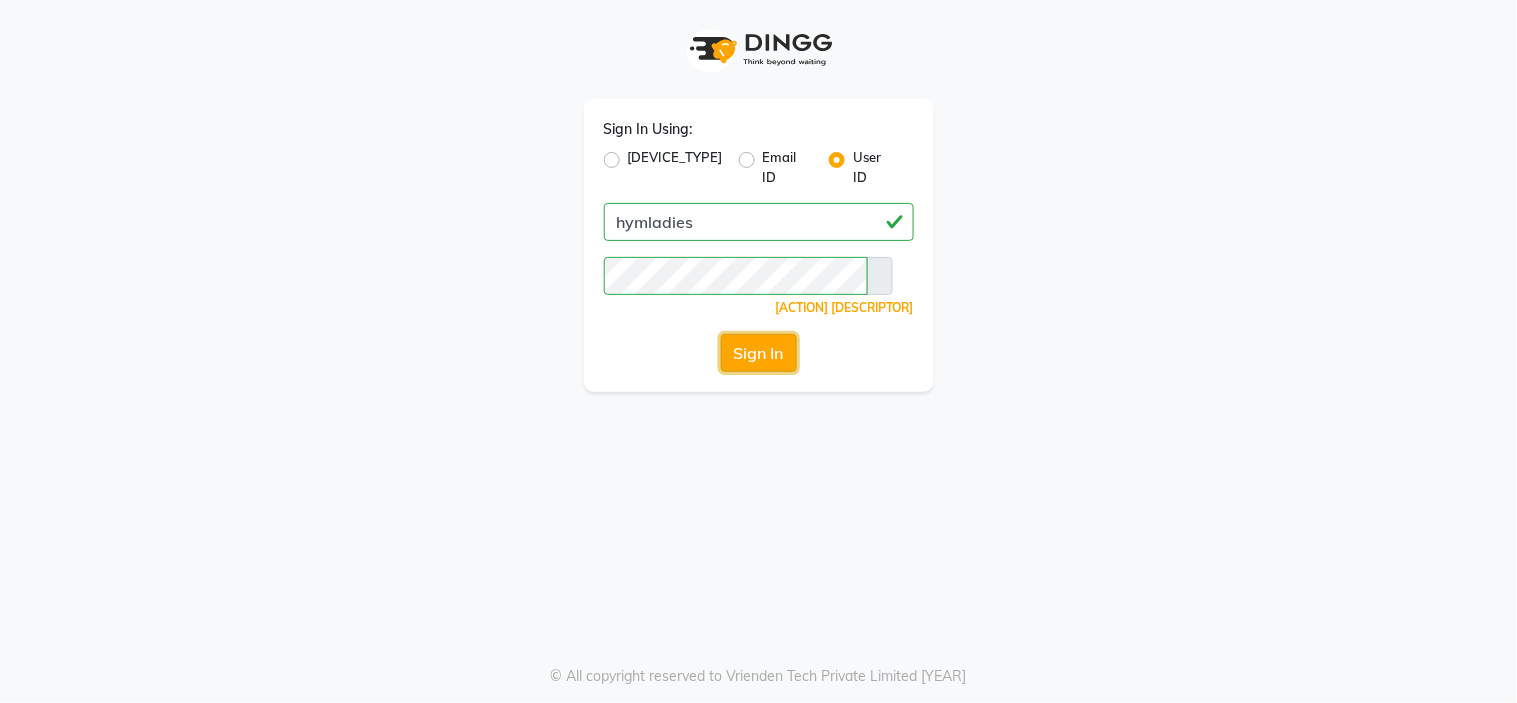 click on "Sign In" at bounding box center (759, 353) 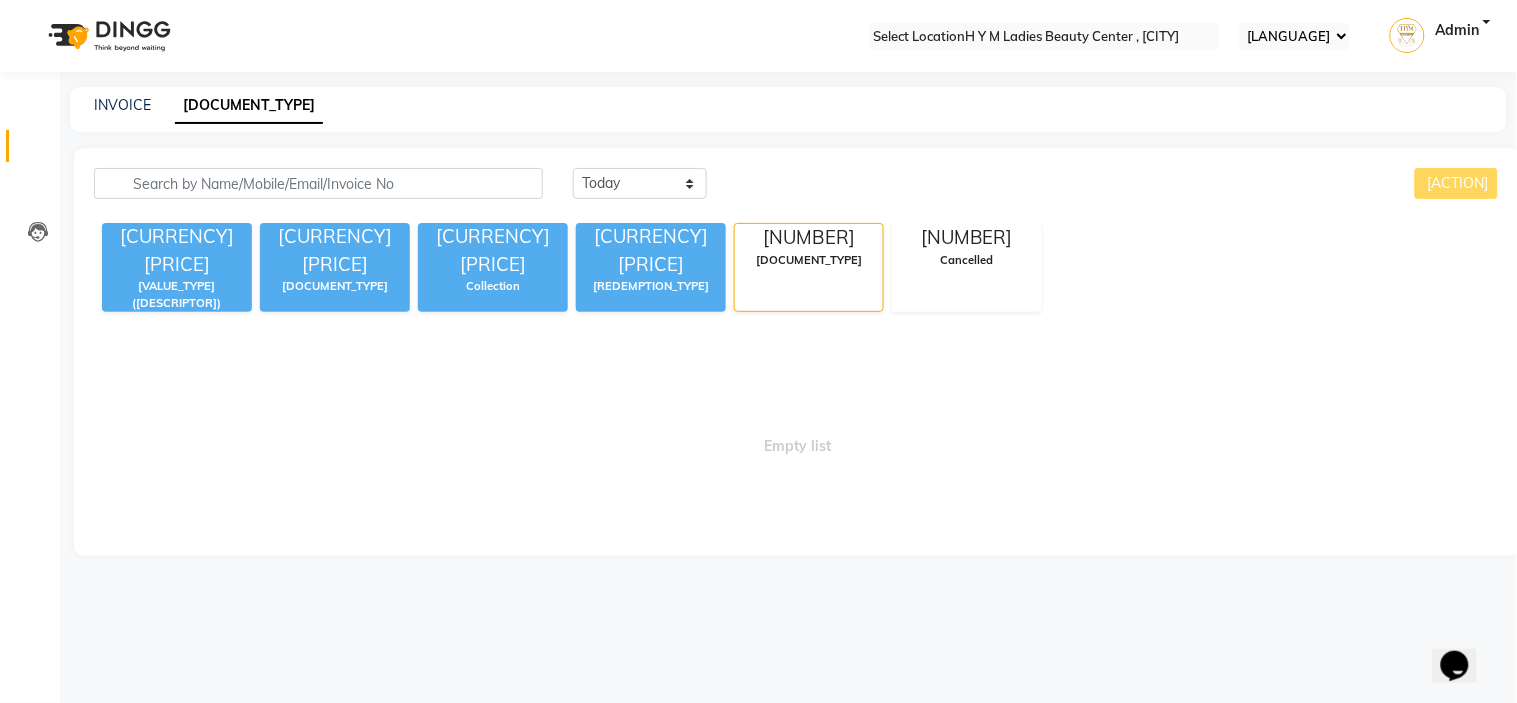 scroll, scrollTop: 0, scrollLeft: 0, axis: both 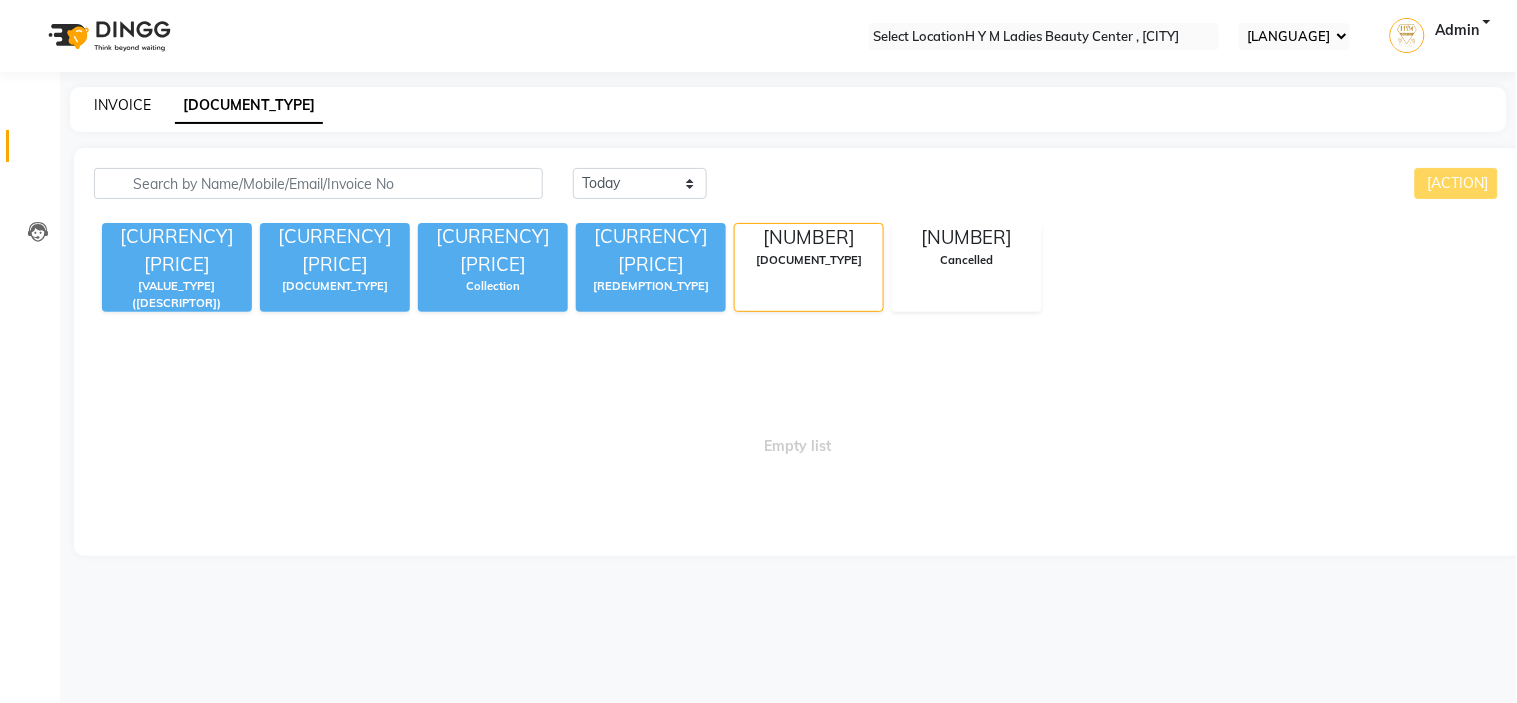 click on "INVOICE" at bounding box center [122, 105] 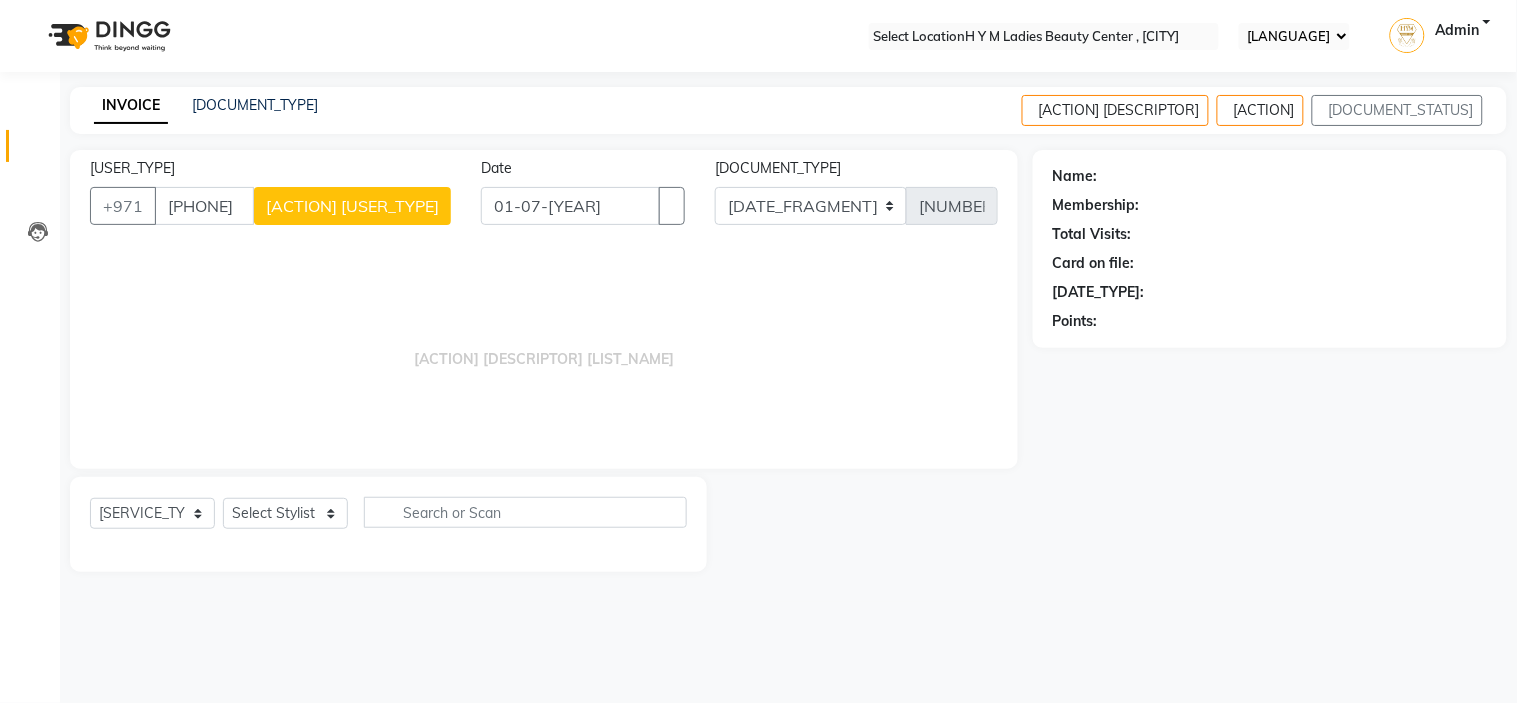 drag, startPoint x: 326, startPoint y: 211, endPoint x: 0, endPoint y: 82, distance: 350.5952 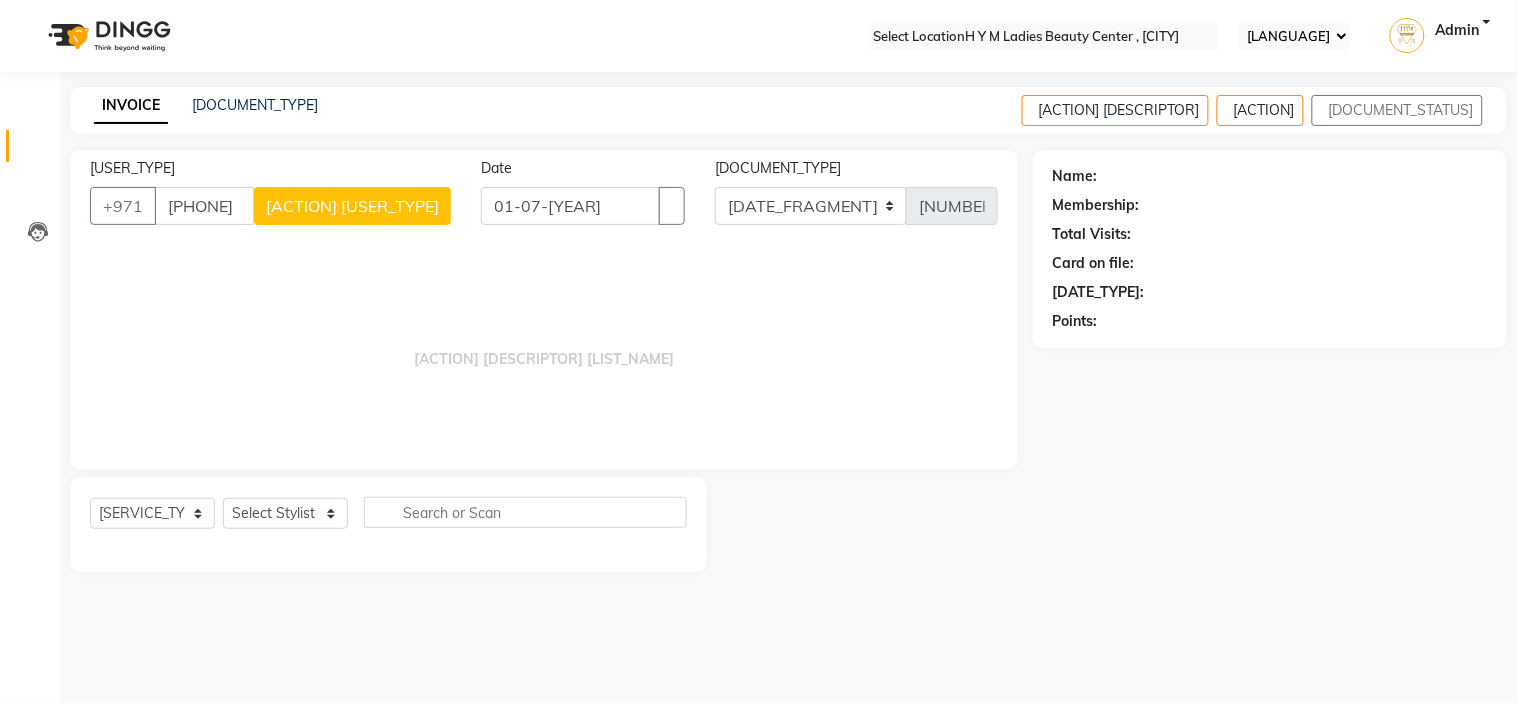 type on "[PHONE]" 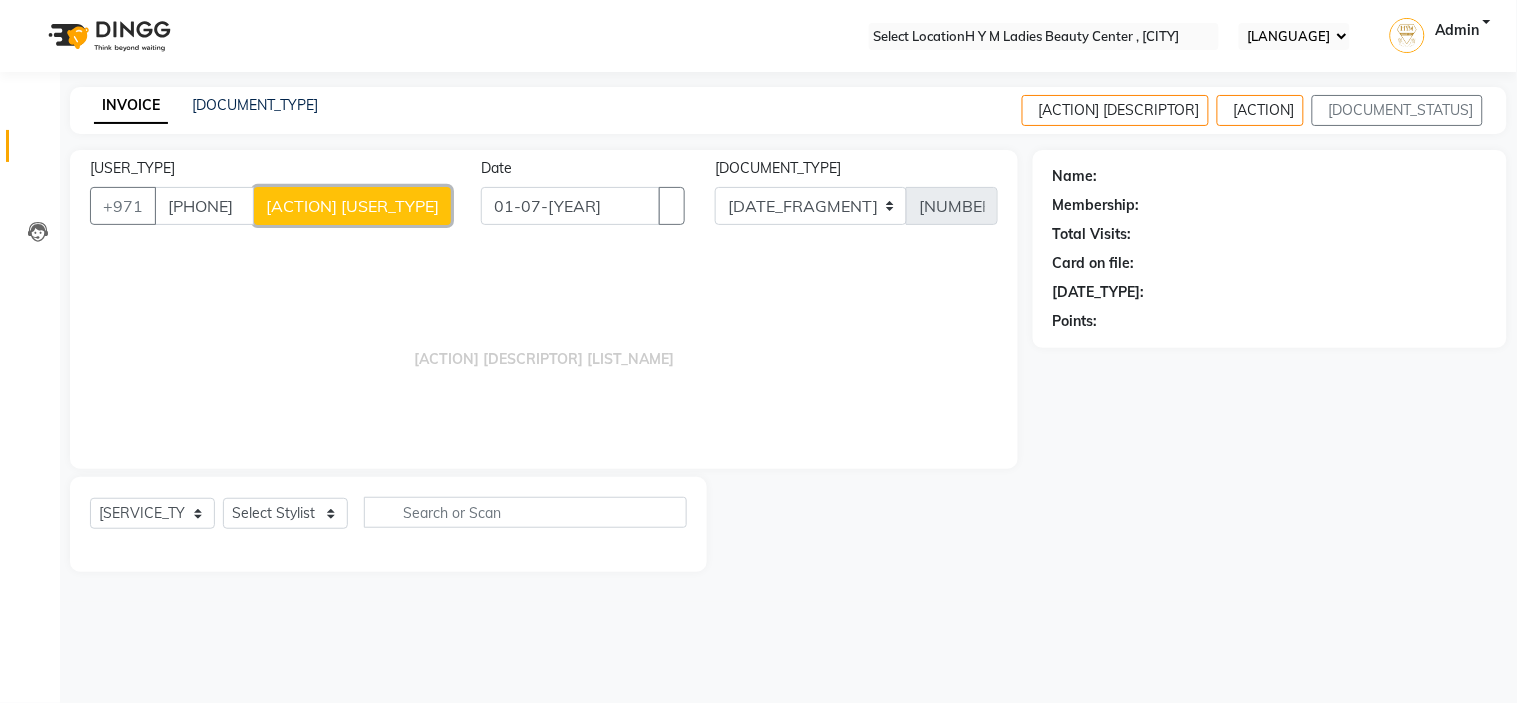click on "[ACTION] [USER_TYPE]" at bounding box center (352, 206) 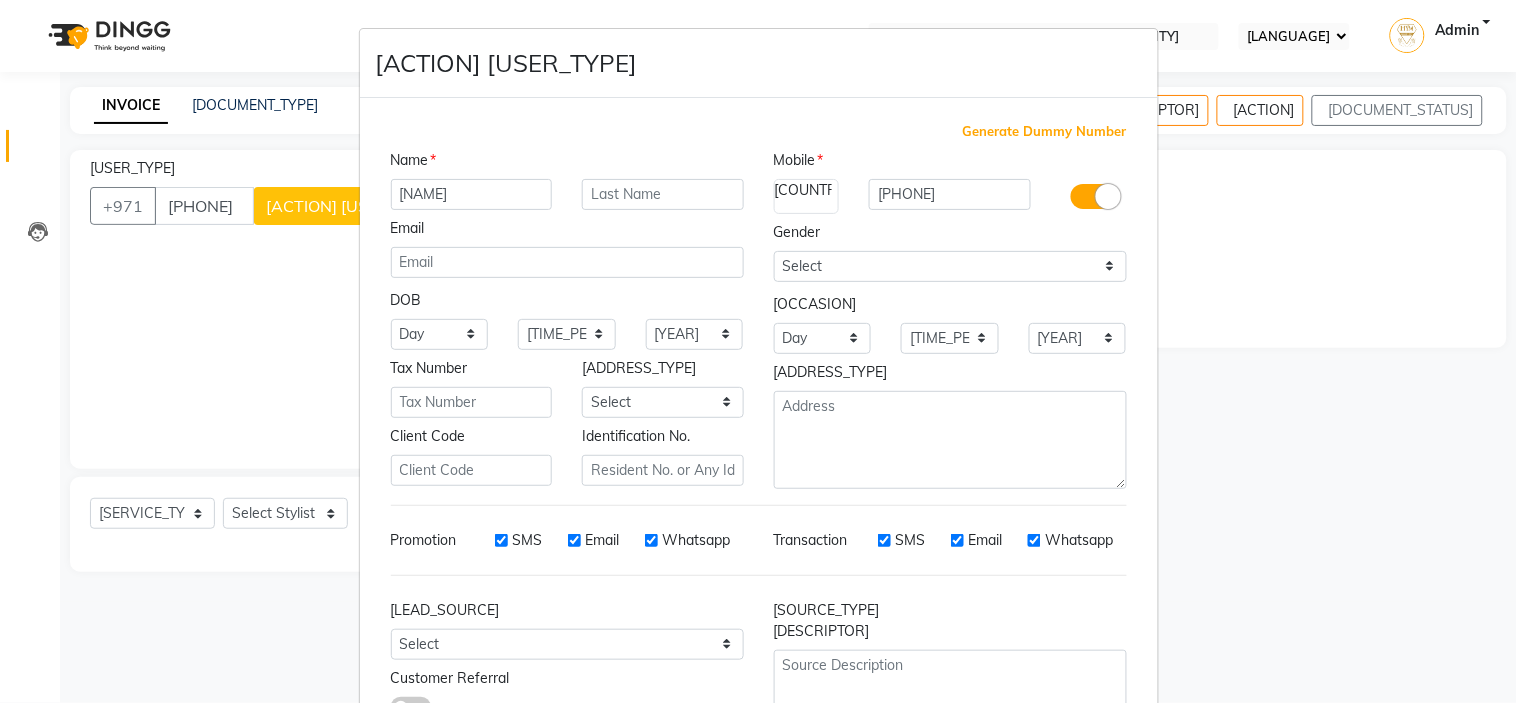 type on "[NAME]" 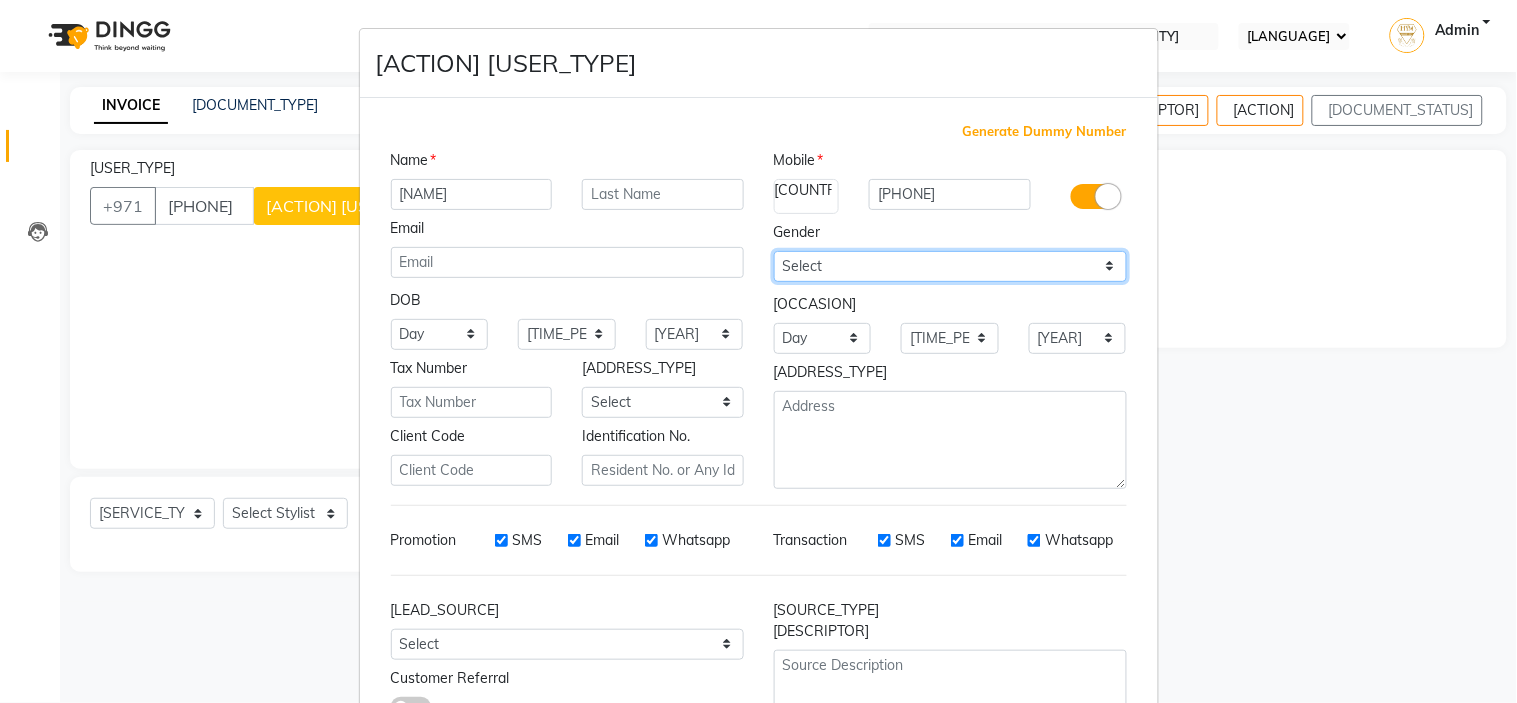 click on "Select Male Female Other Prefer Not To Say" at bounding box center [440, 334] 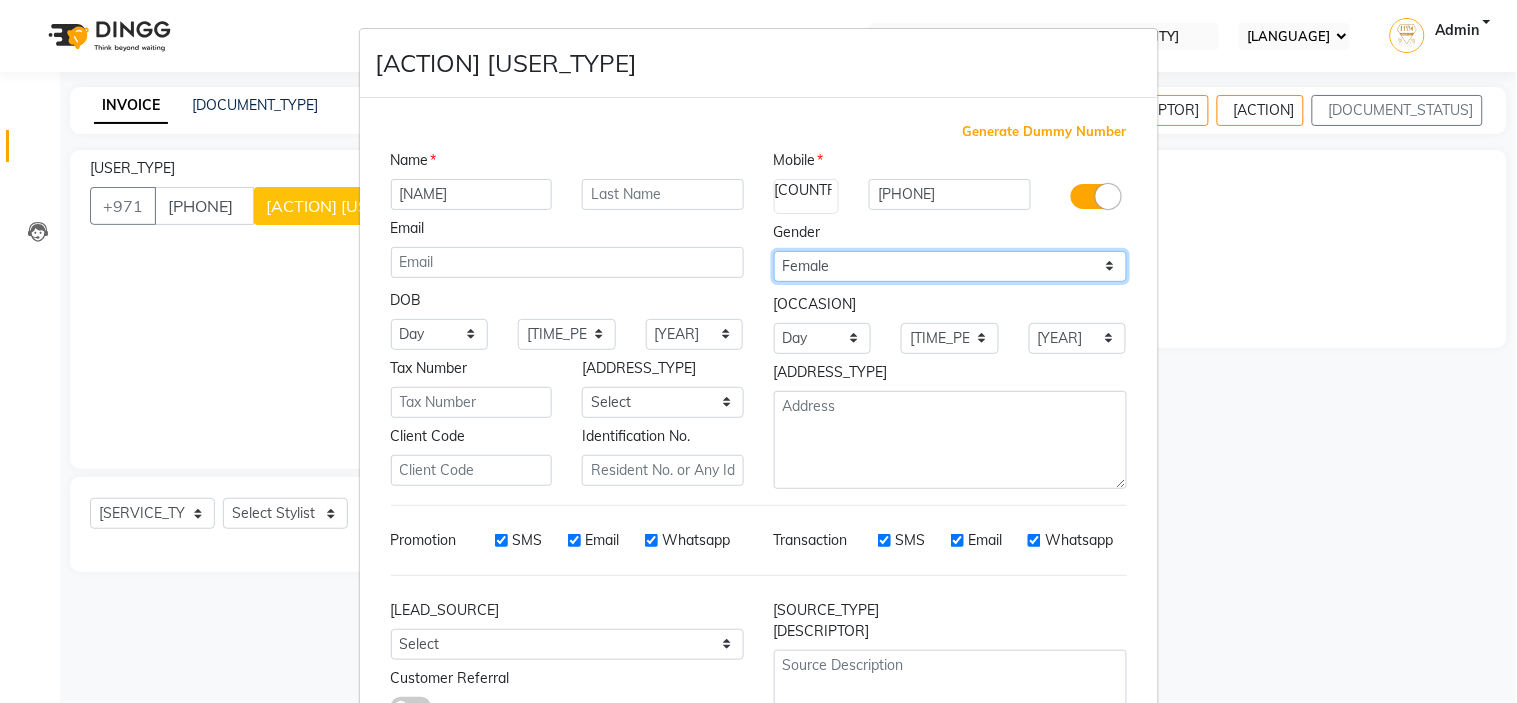 click on "Select Male Female Other Prefer Not To Say" at bounding box center [440, 334] 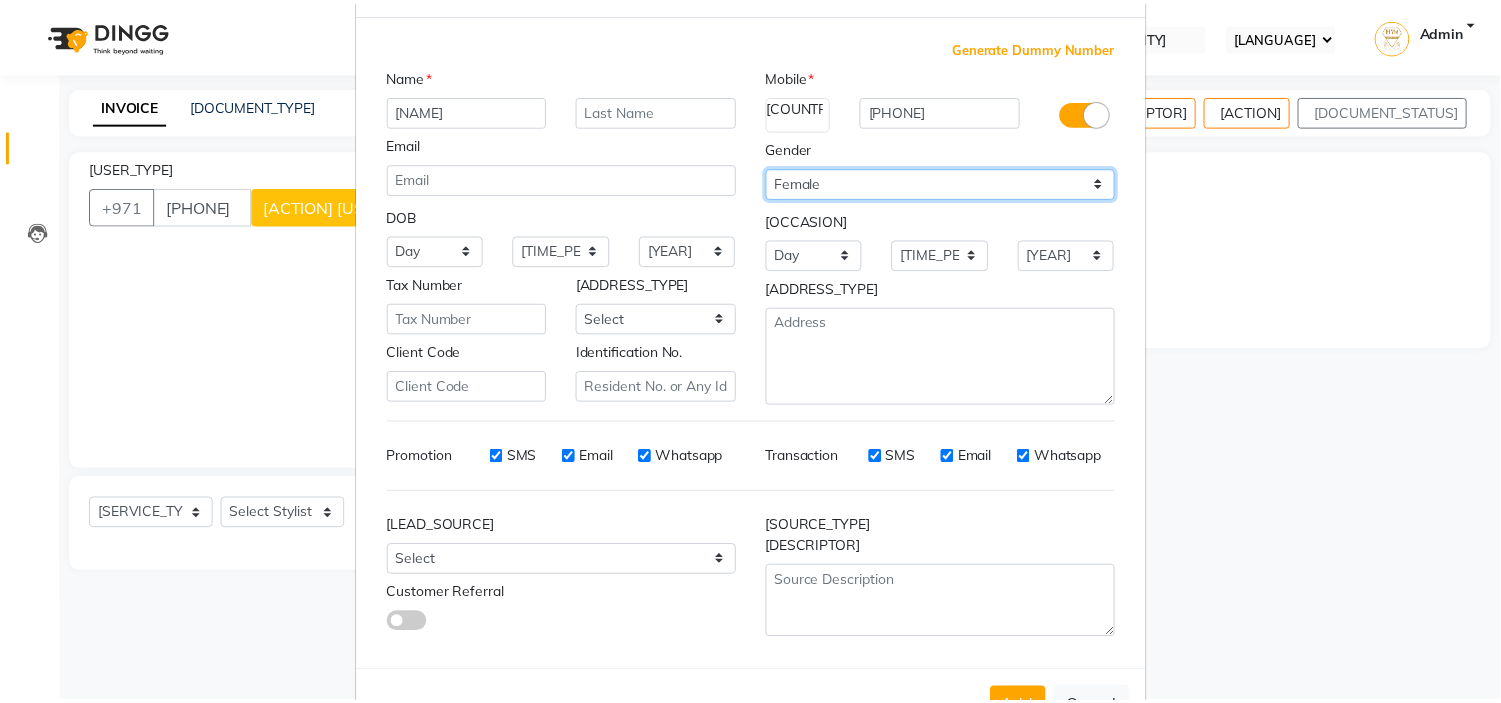 scroll, scrollTop: 147, scrollLeft: 0, axis: vertical 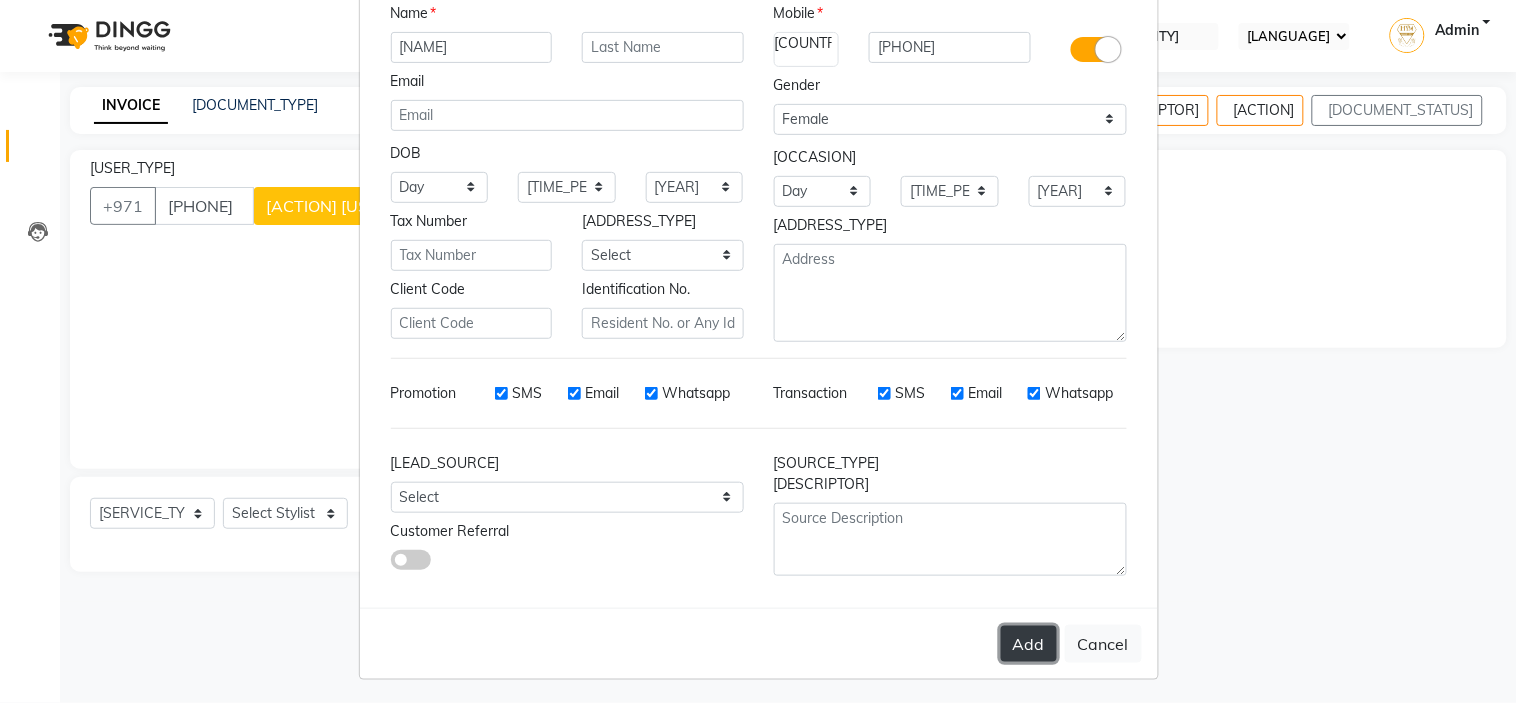 click on "Add" at bounding box center (1029, 644) 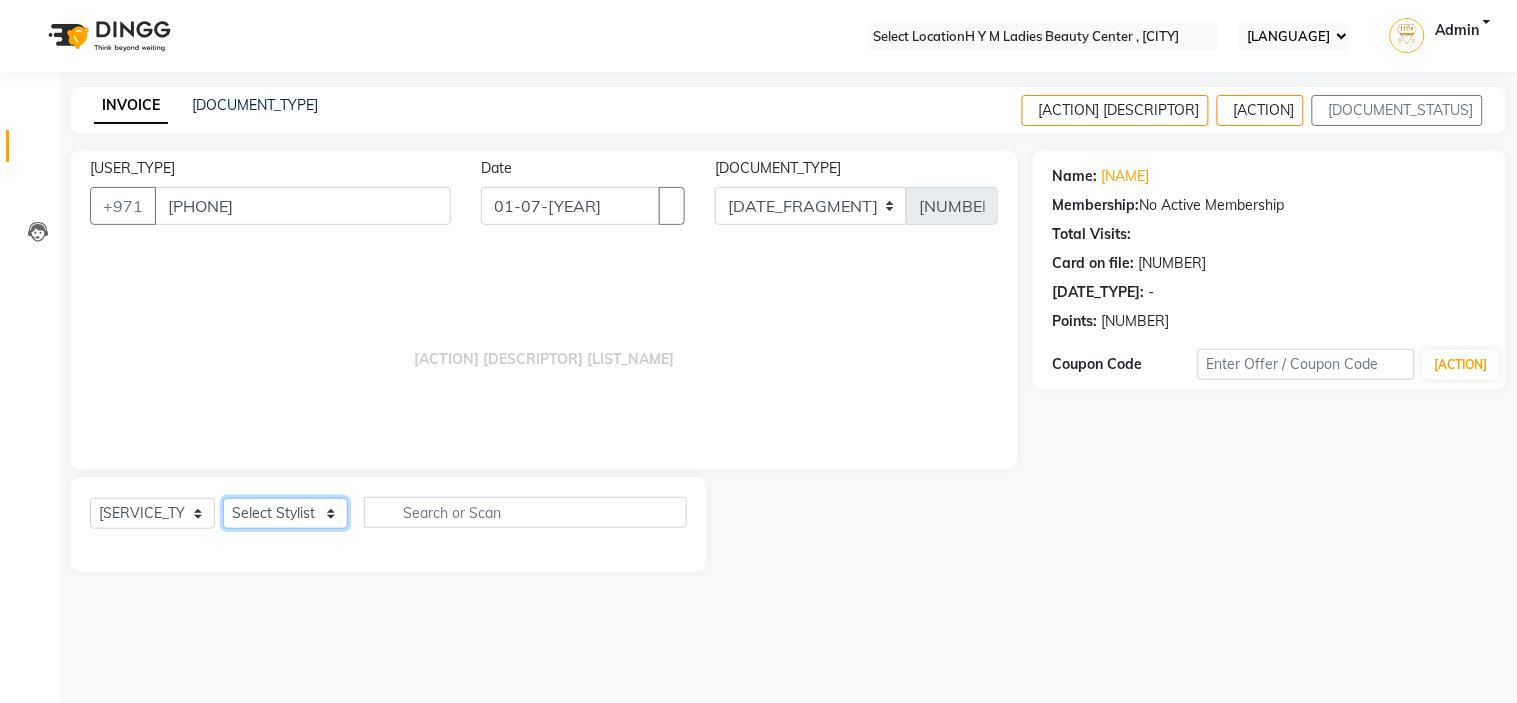 click on "Select Stylist ameena Jheza Dalangin Julie Corteza nadeema randa Rose An Galang zari" at bounding box center [285, 513] 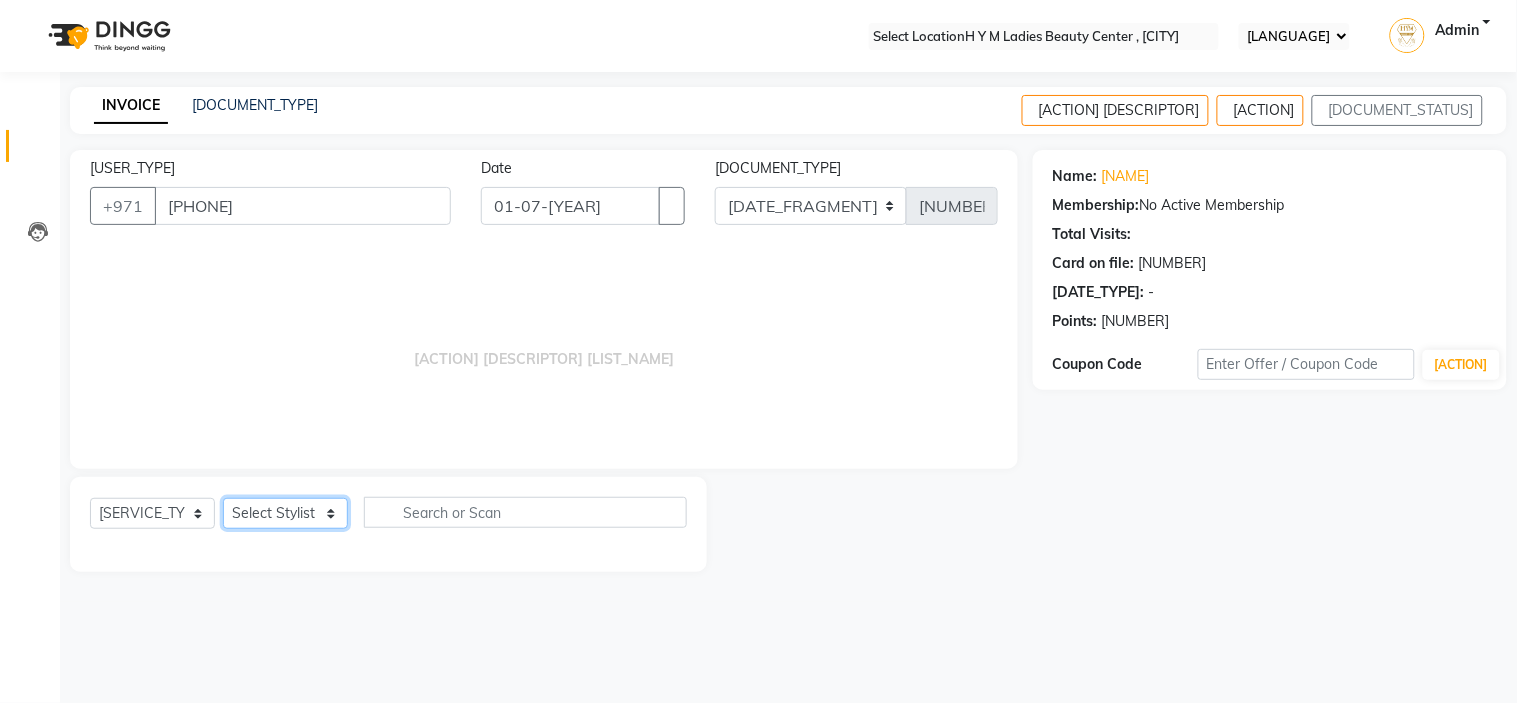 select on "61767" 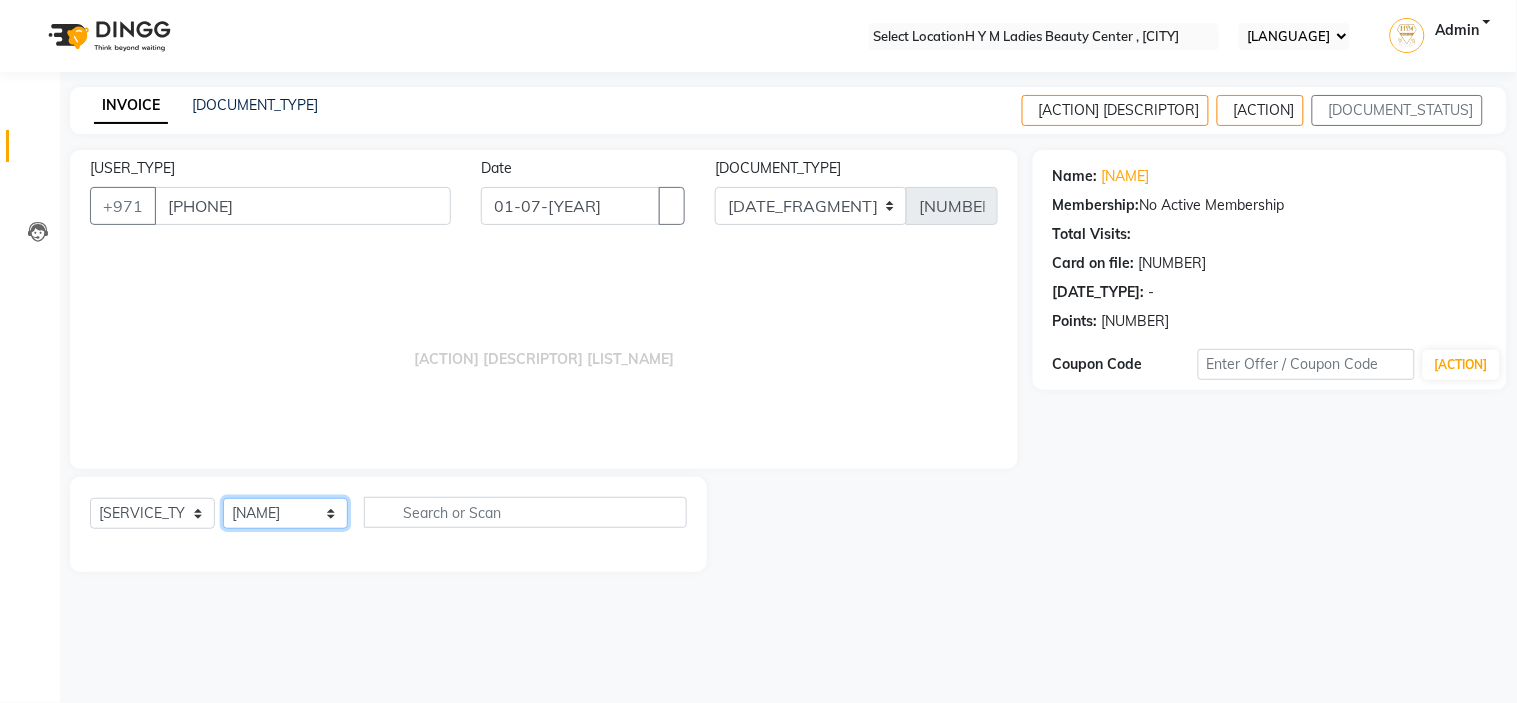 click on "Select Stylist ameena Jheza Dalangin Julie Corteza nadeema randa Rose An Galang zari" at bounding box center [285, 513] 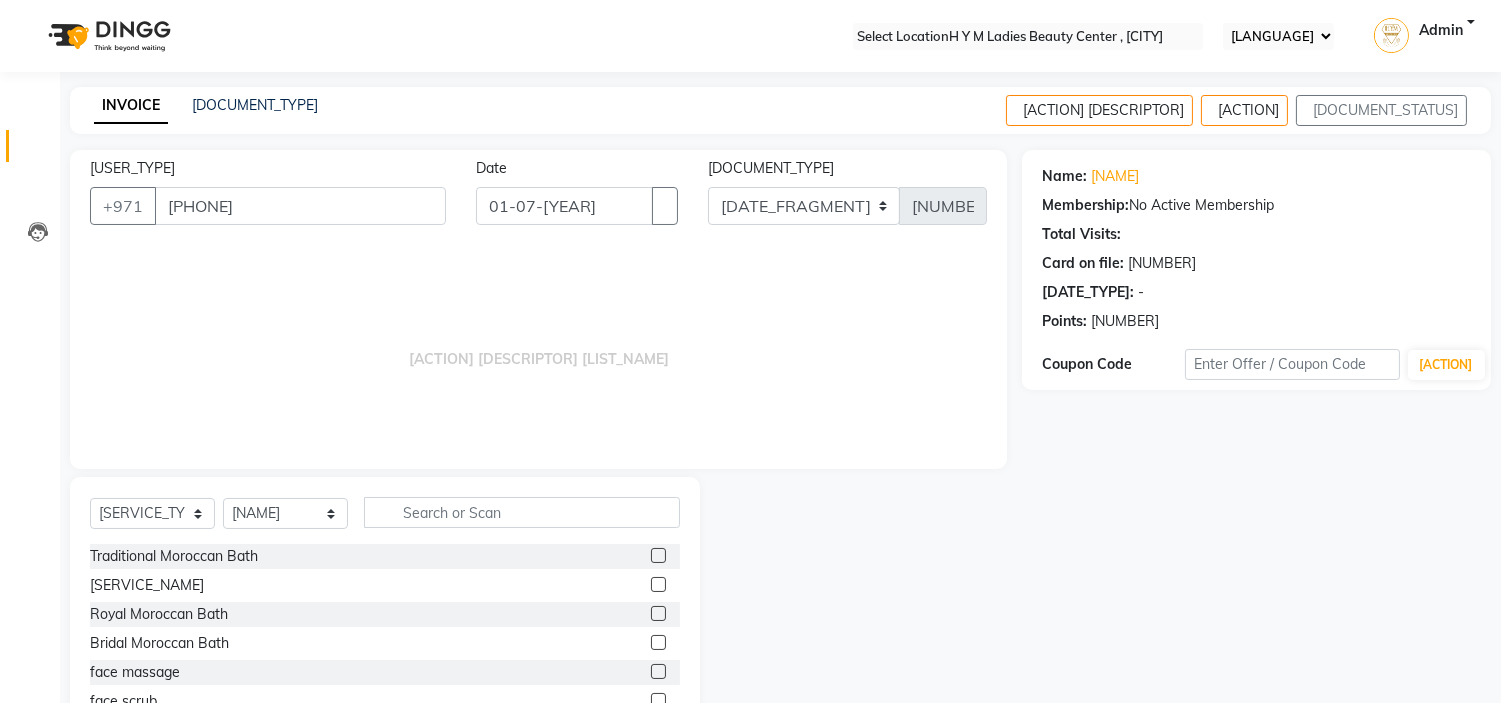 click on "[SERVICE_LIST]" at bounding box center [385, 624] 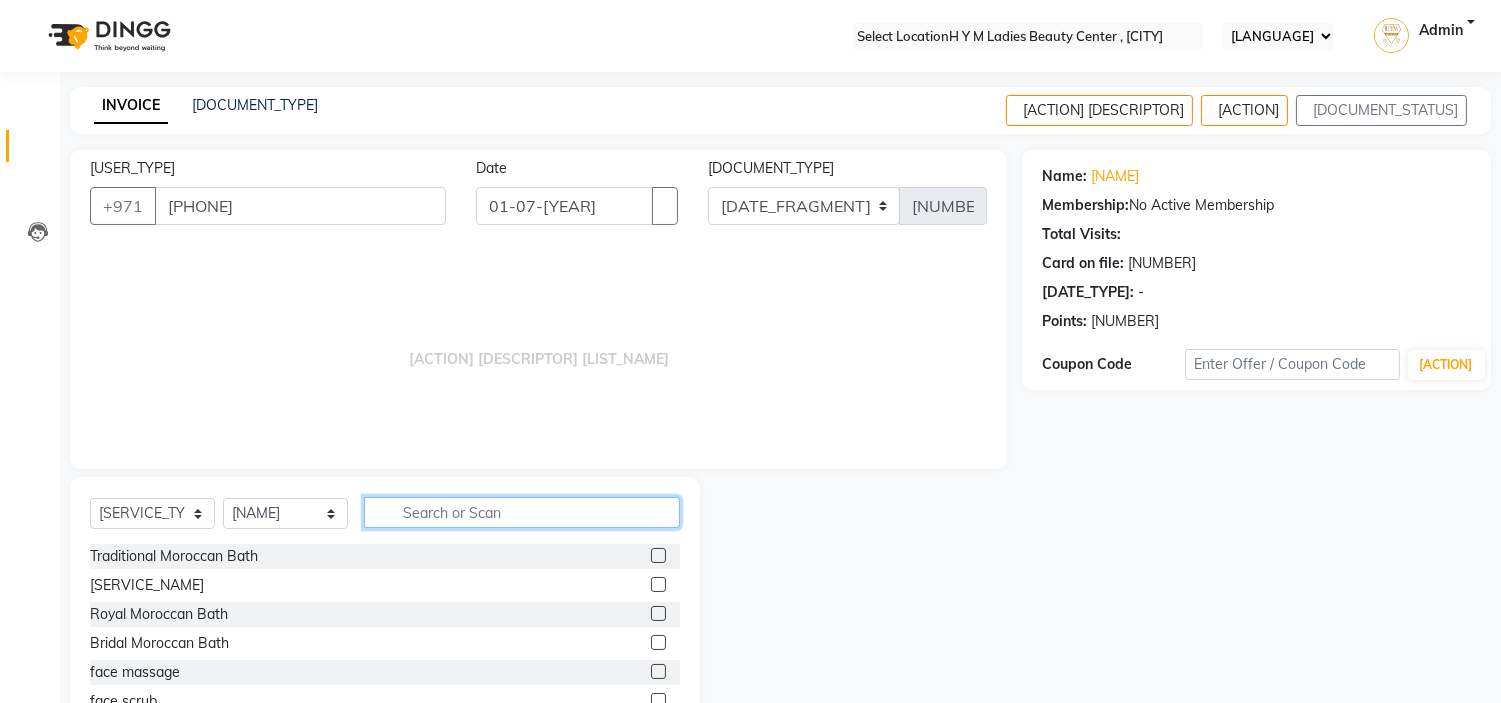click at bounding box center [522, 512] 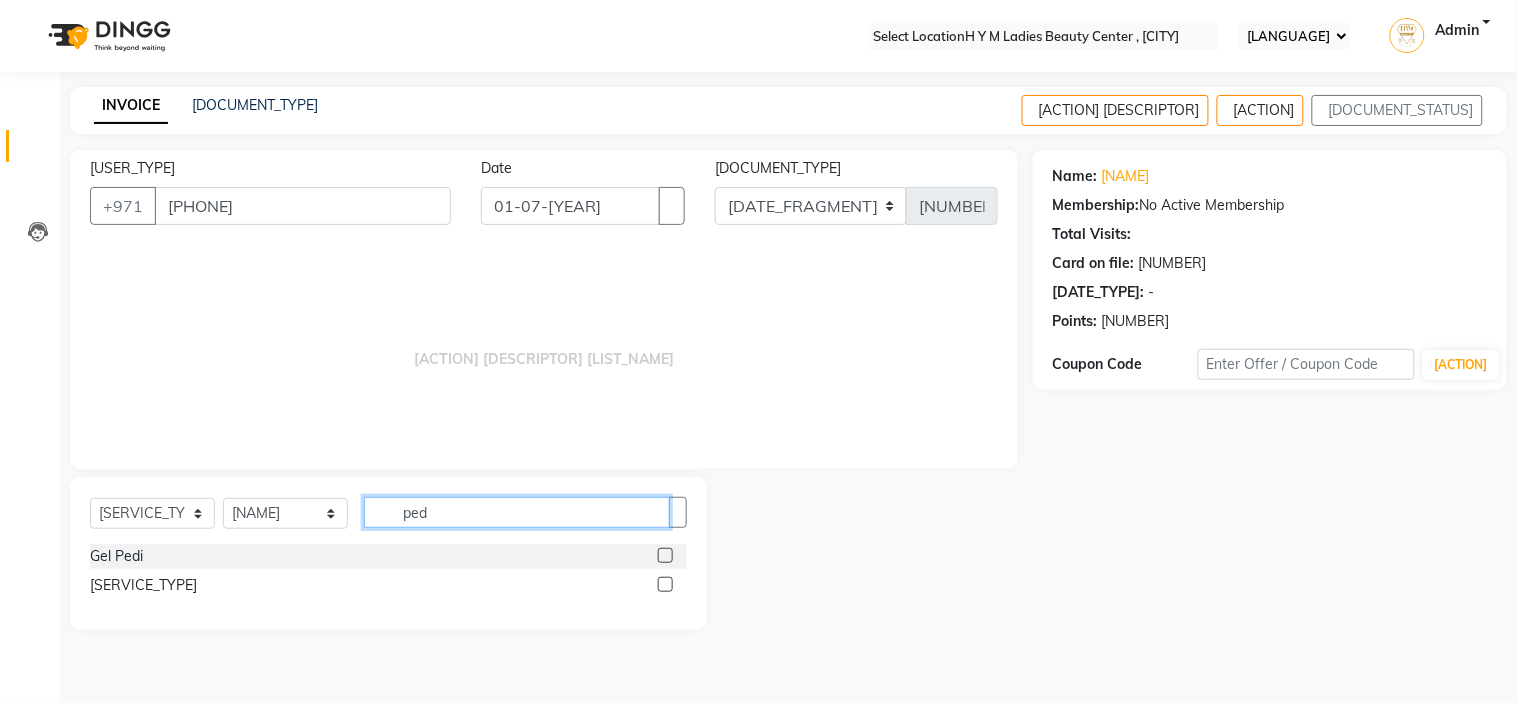type on "ped" 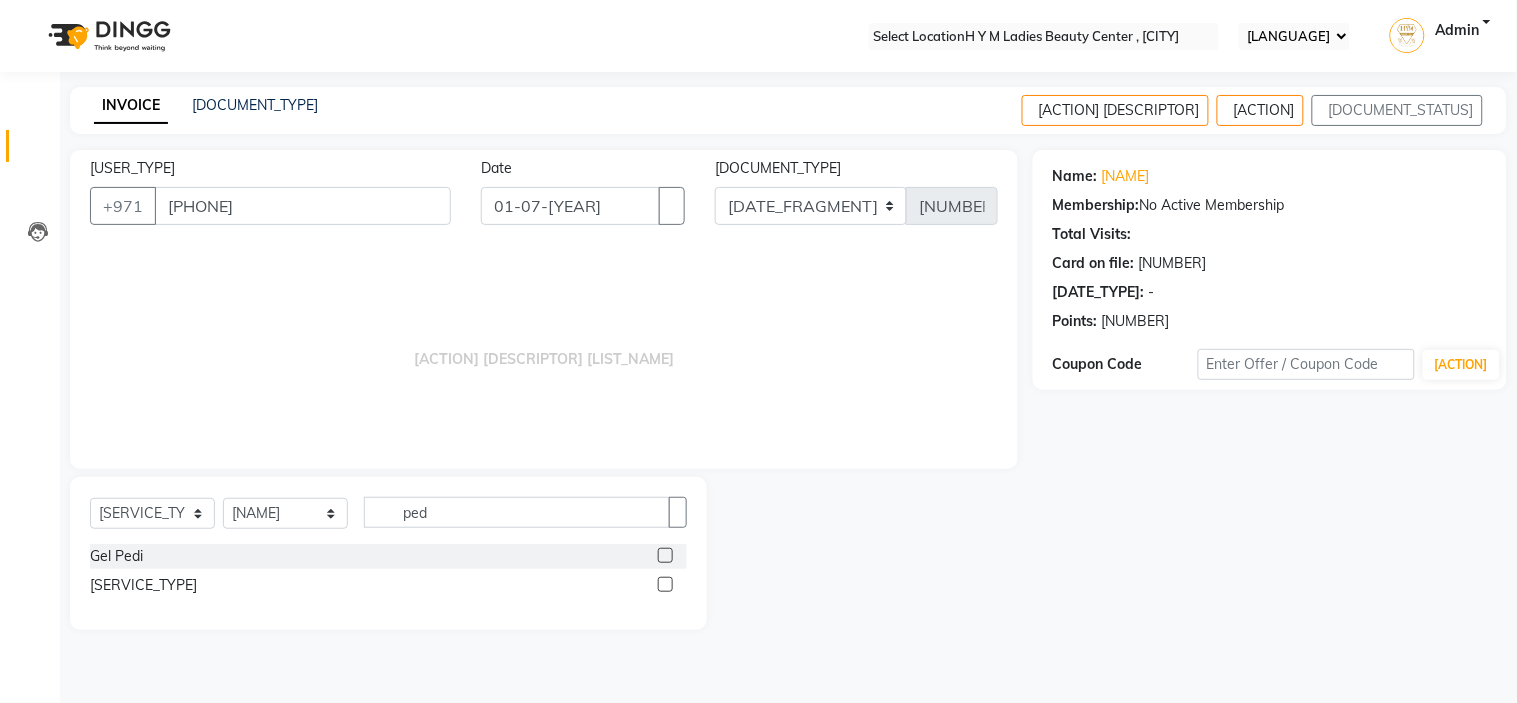 click at bounding box center [665, 555] 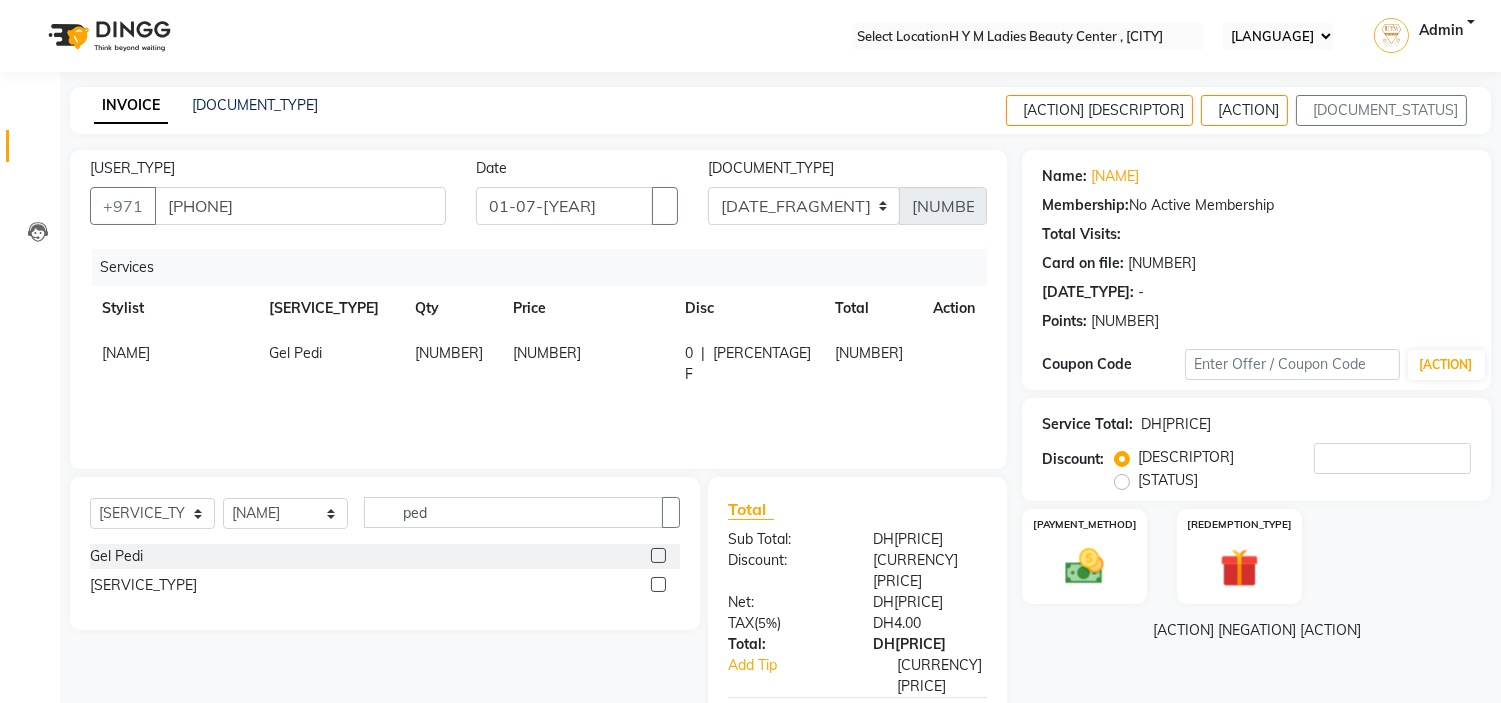 click on "[NUMBER]" at bounding box center (587, 364) 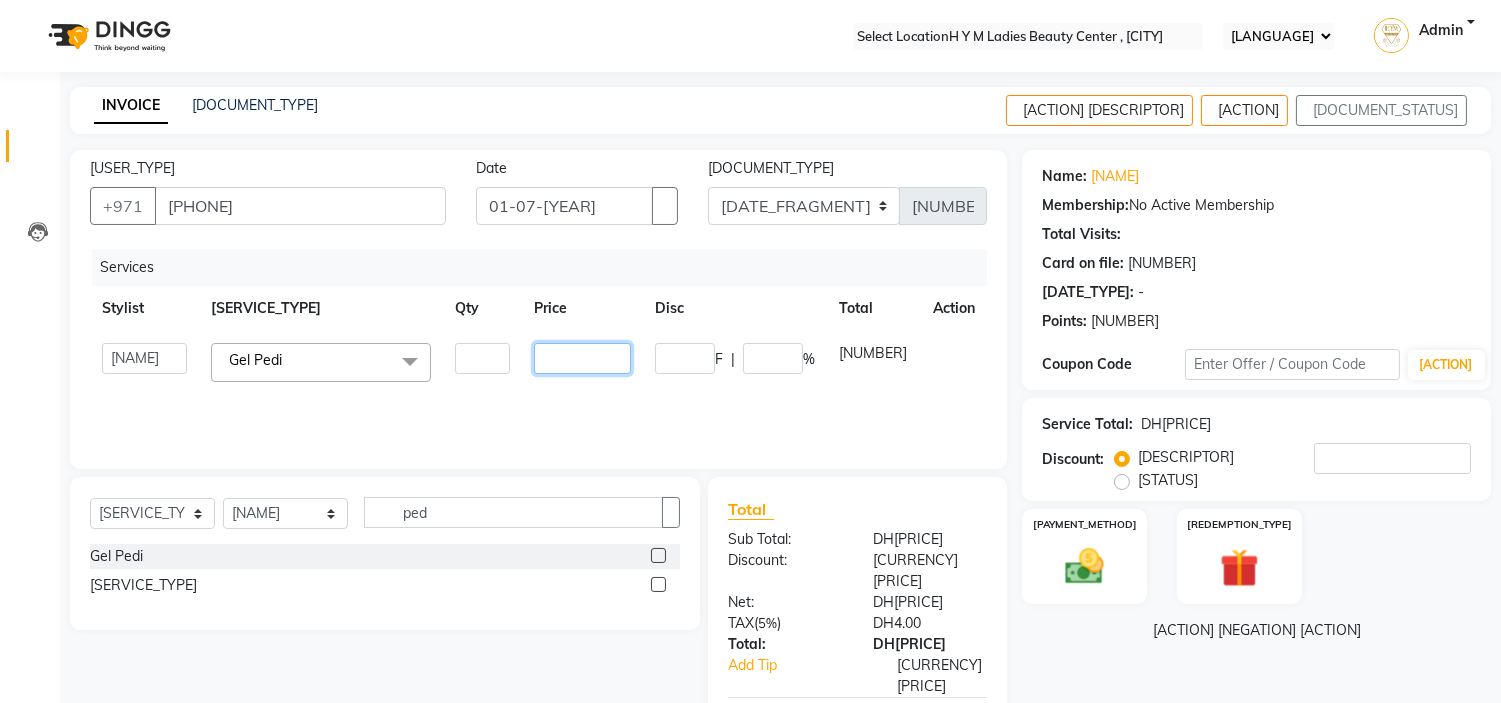 drag, startPoint x: 538, startPoint y: 356, endPoint x: 423, endPoint y: 361, distance: 115.10864 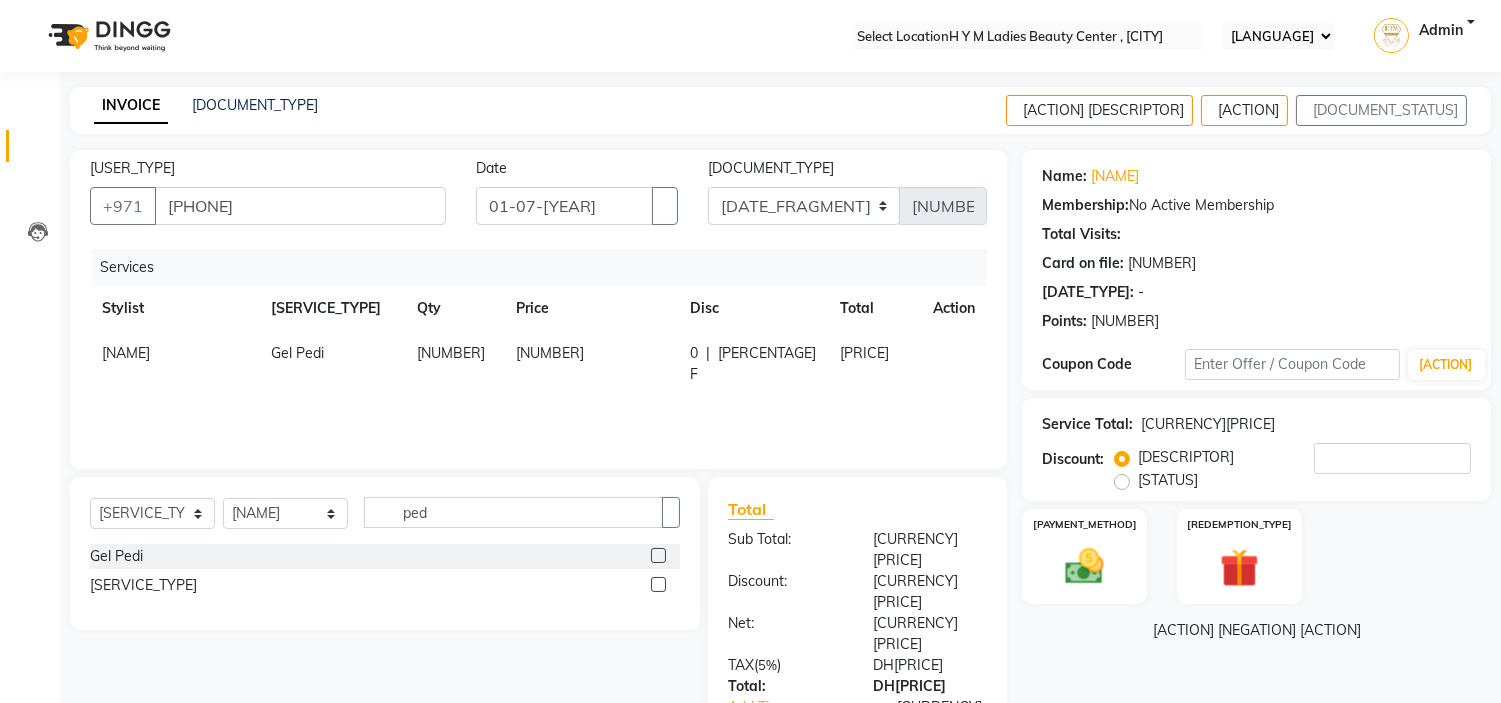 click on "Stylist Service Qty Price Disc Total Action" at bounding box center (538, 308) 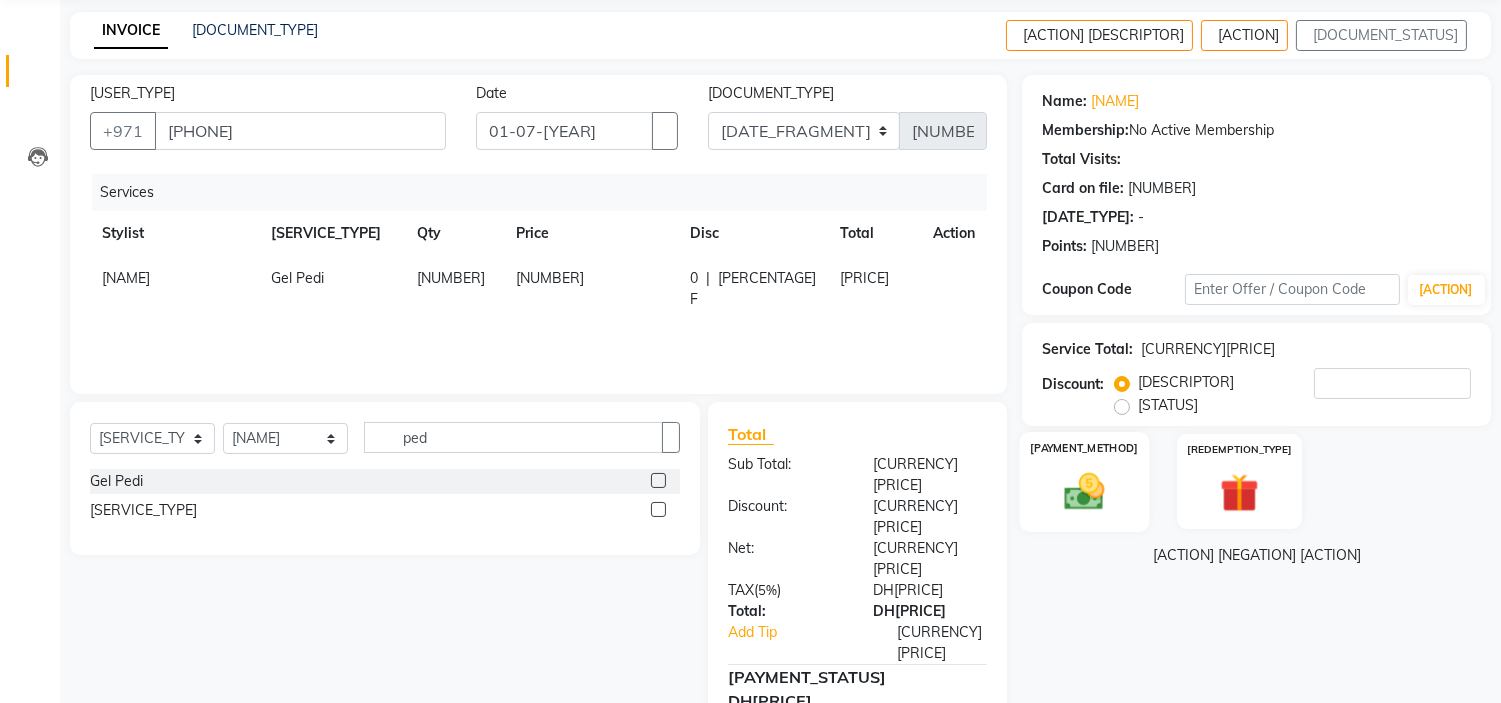 click at bounding box center (1085, 491) 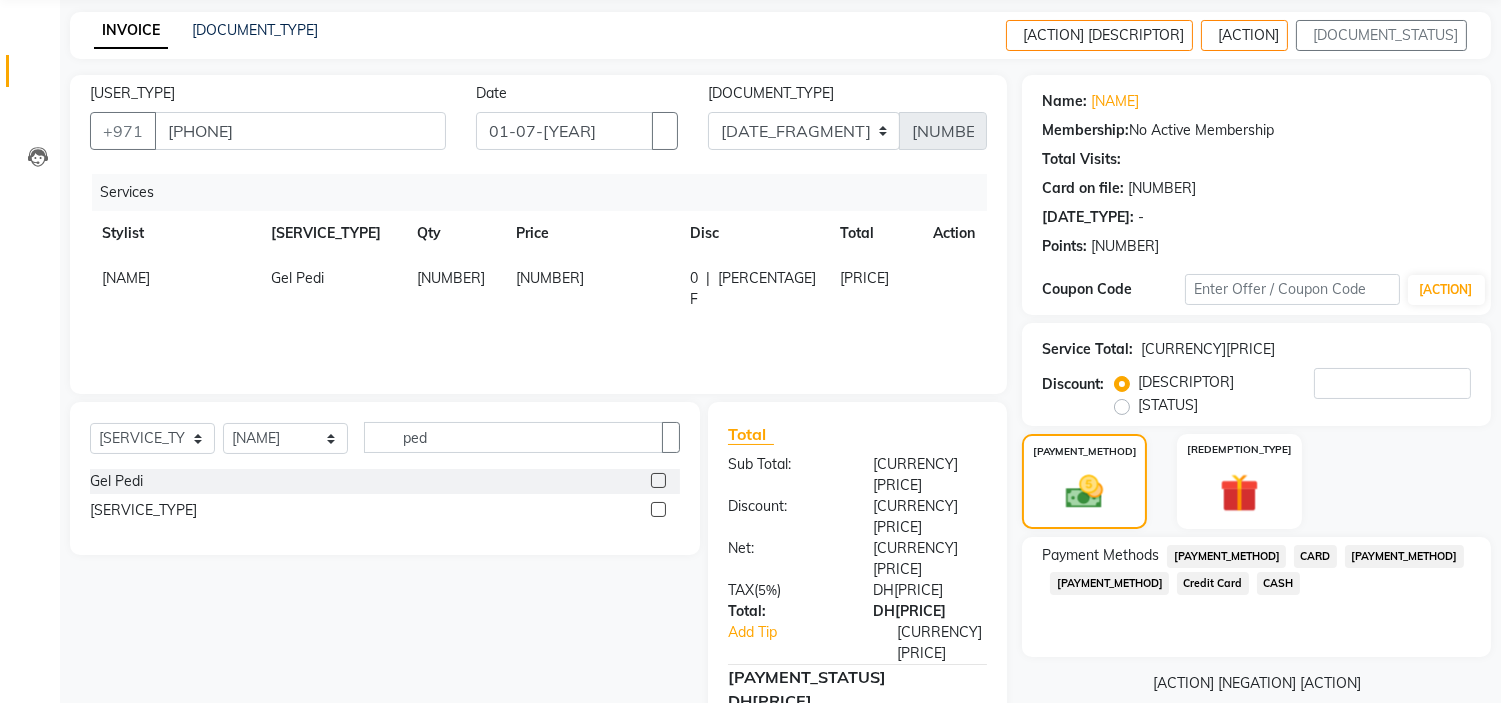 click on "Credit Card" at bounding box center [1226, 556] 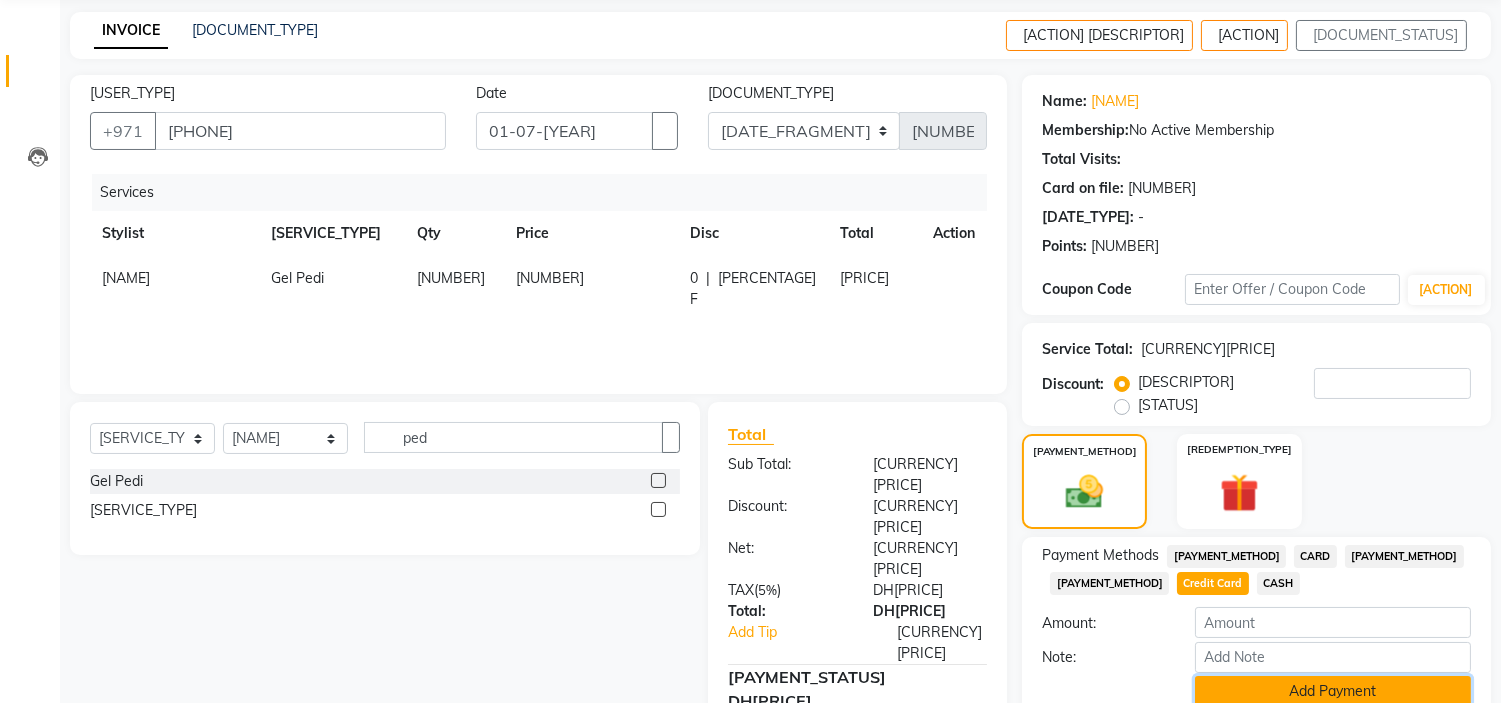 click on "Add Payment" at bounding box center [1333, 691] 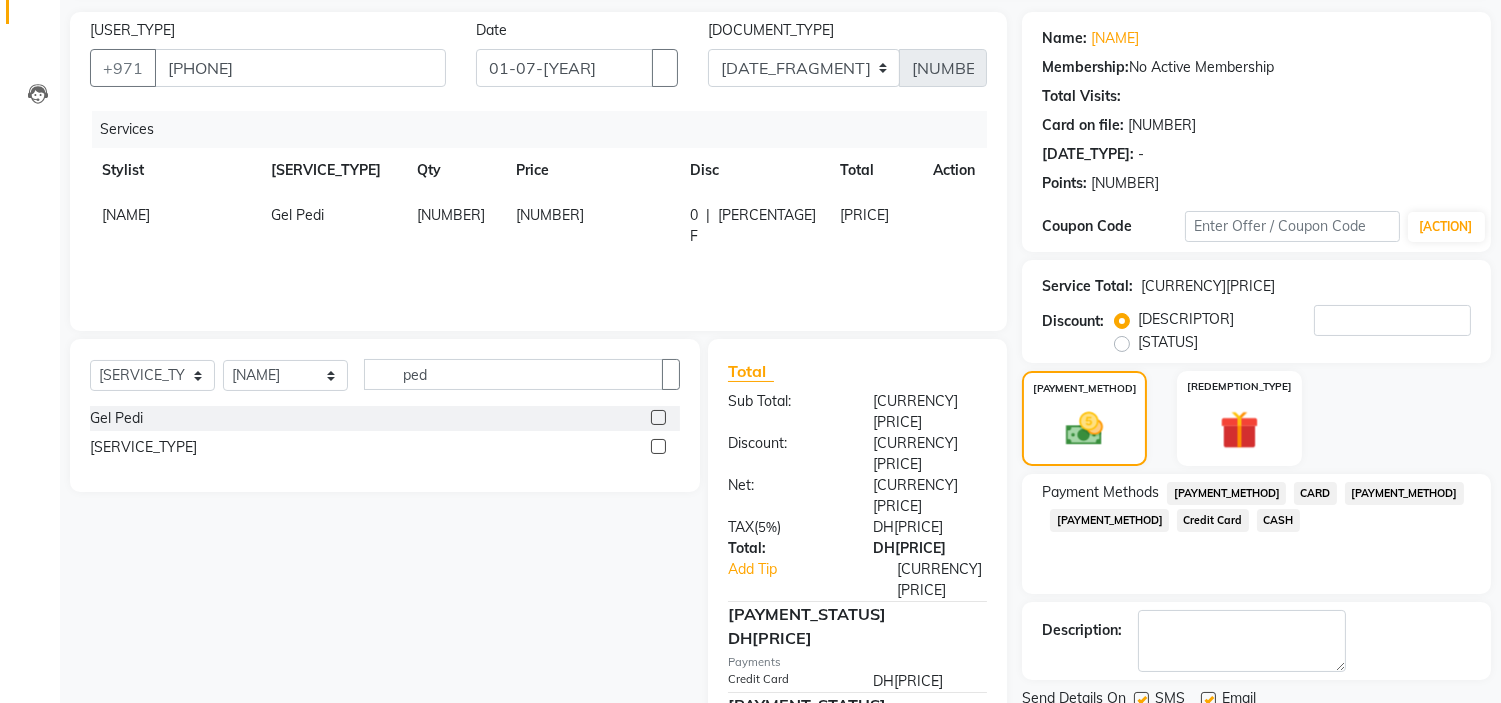 scroll, scrollTop: 196, scrollLeft: 0, axis: vertical 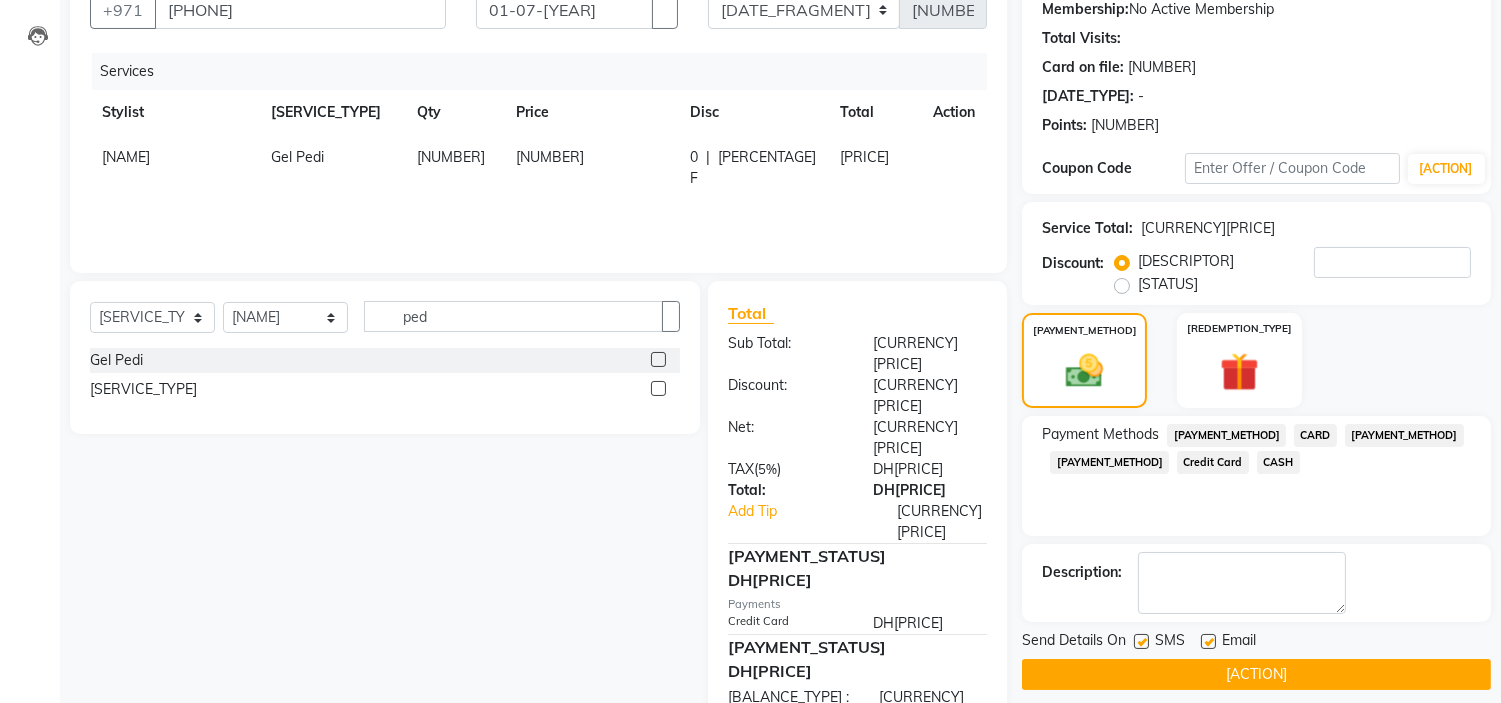 click at bounding box center (1141, 641) 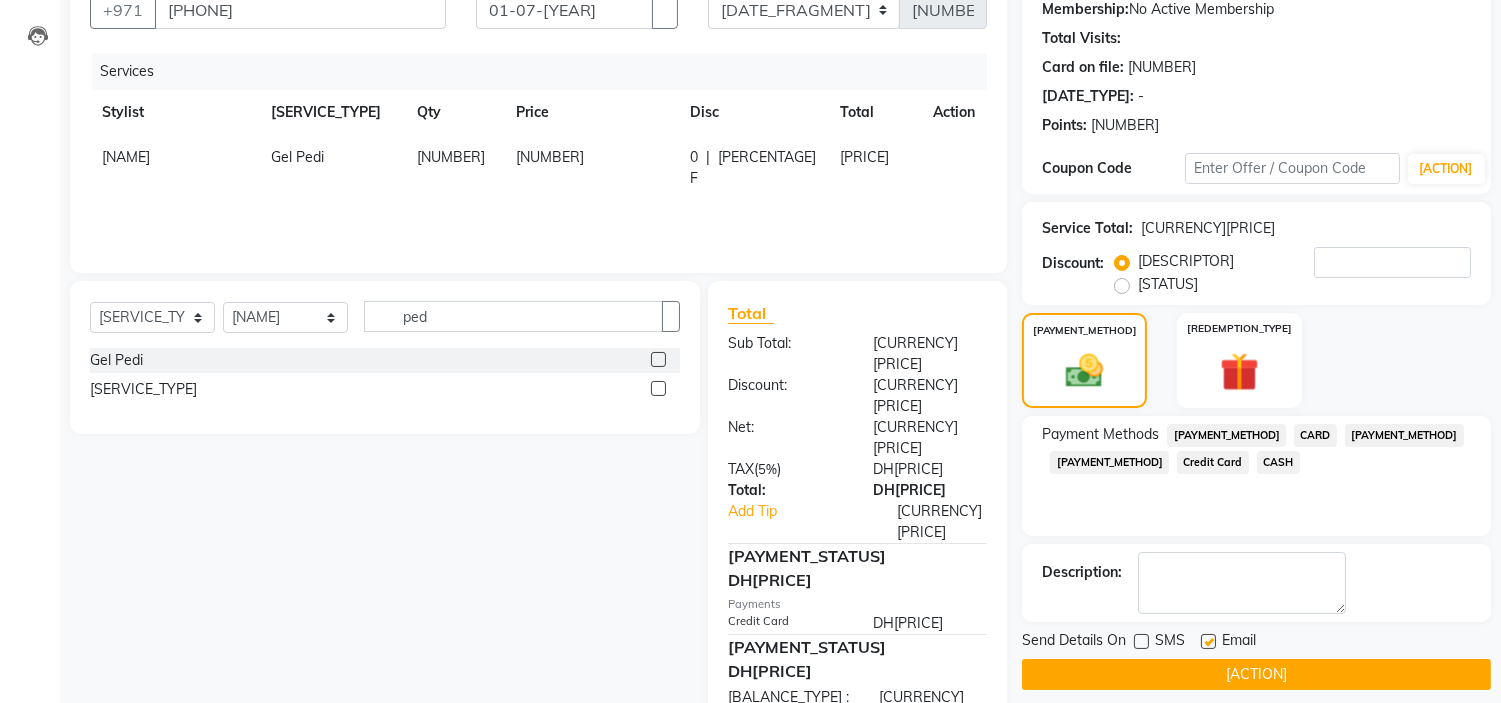 click at bounding box center [1208, 641] 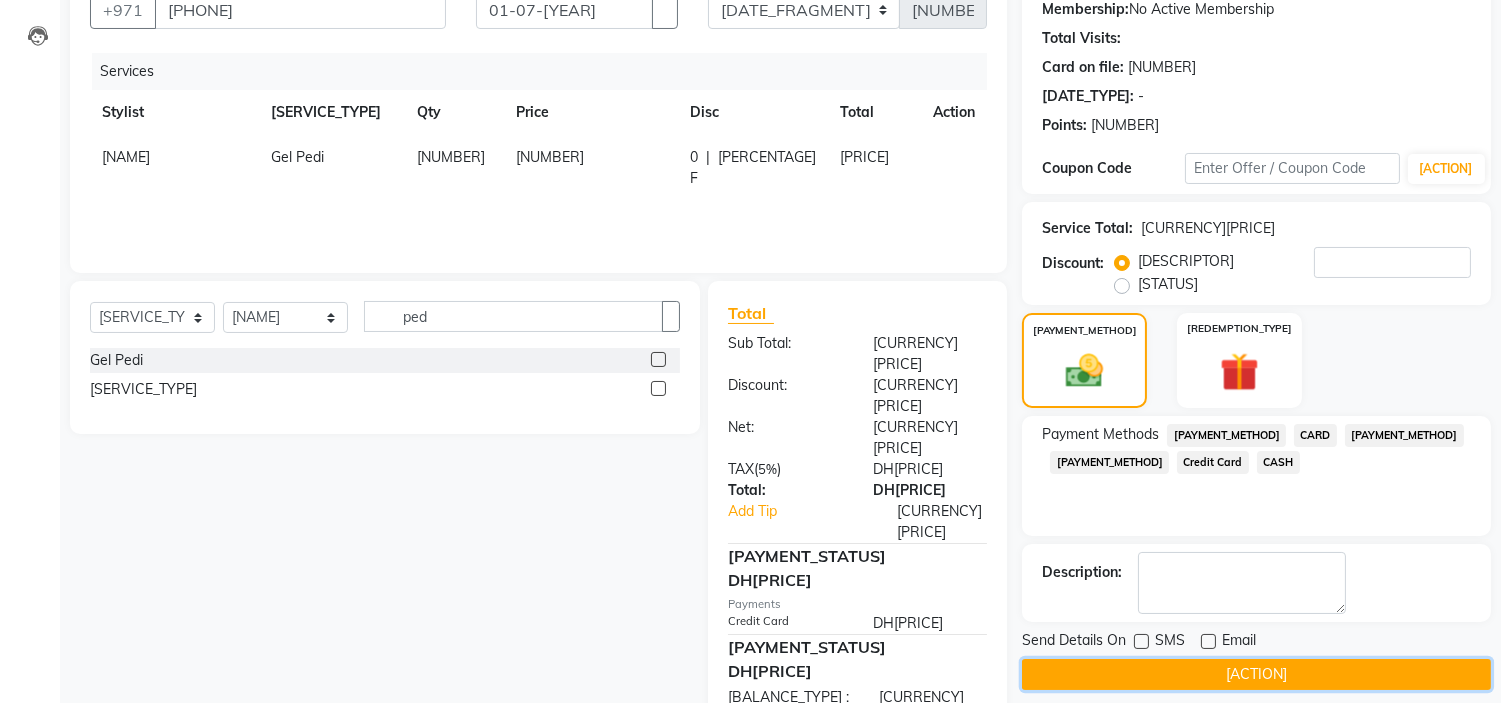 click on "[ACTION]" at bounding box center (1256, 674) 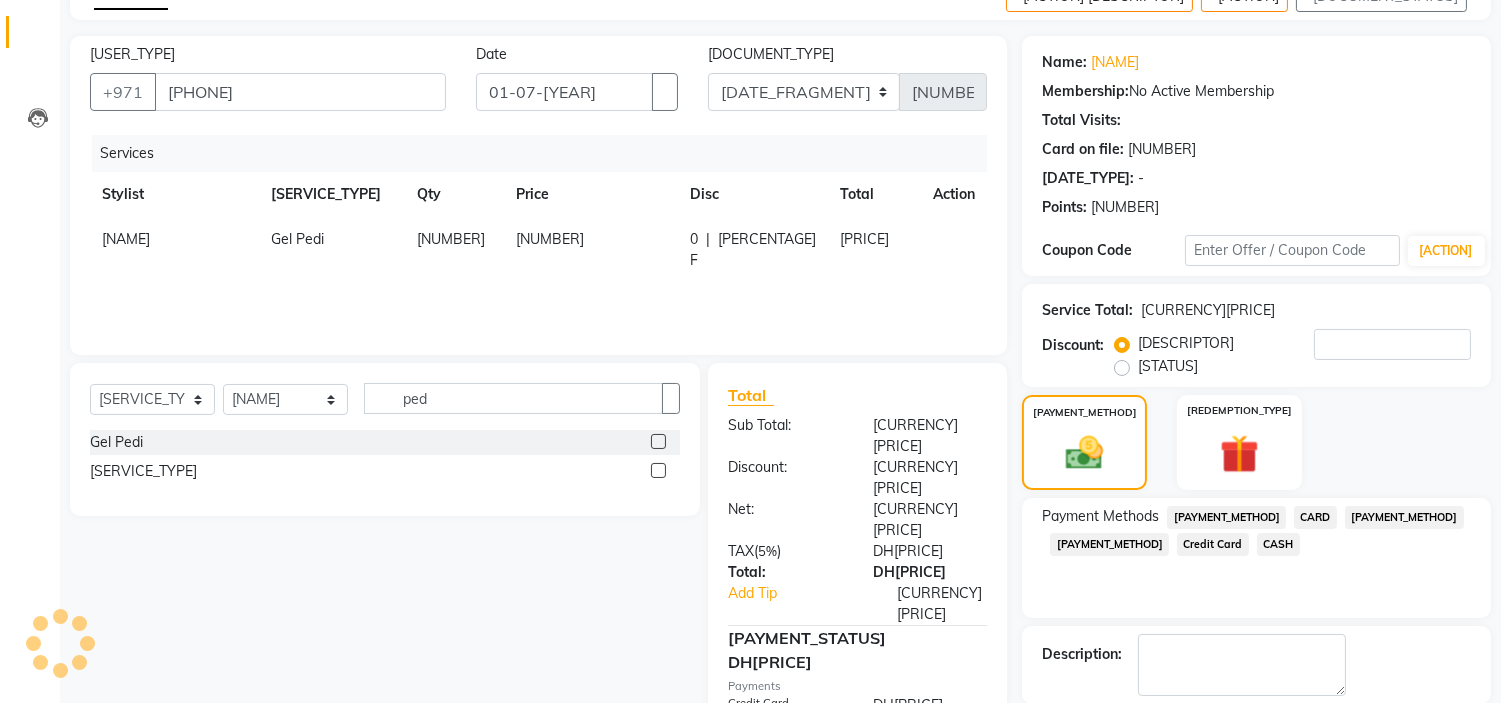 scroll, scrollTop: 5, scrollLeft: 0, axis: vertical 